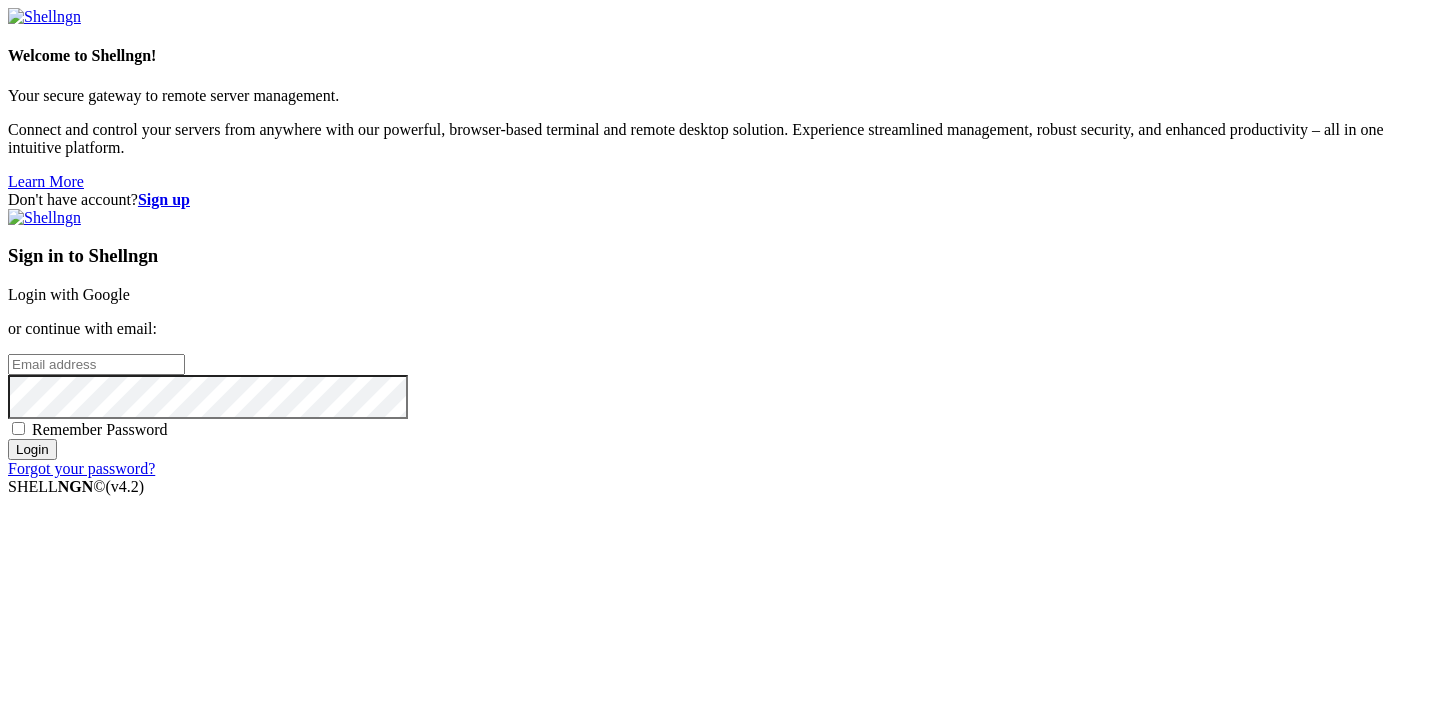 scroll, scrollTop: 0, scrollLeft: 0, axis: both 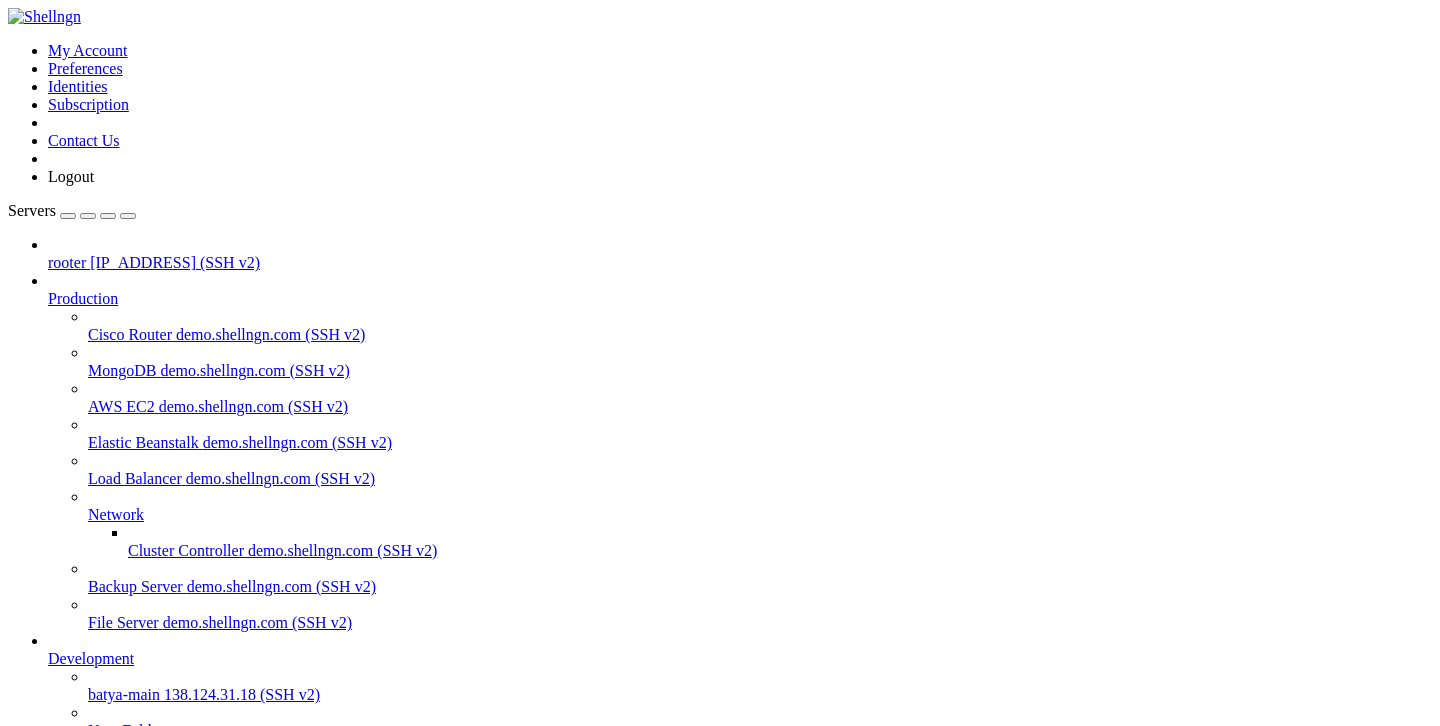click at bounding box center [720, 363] 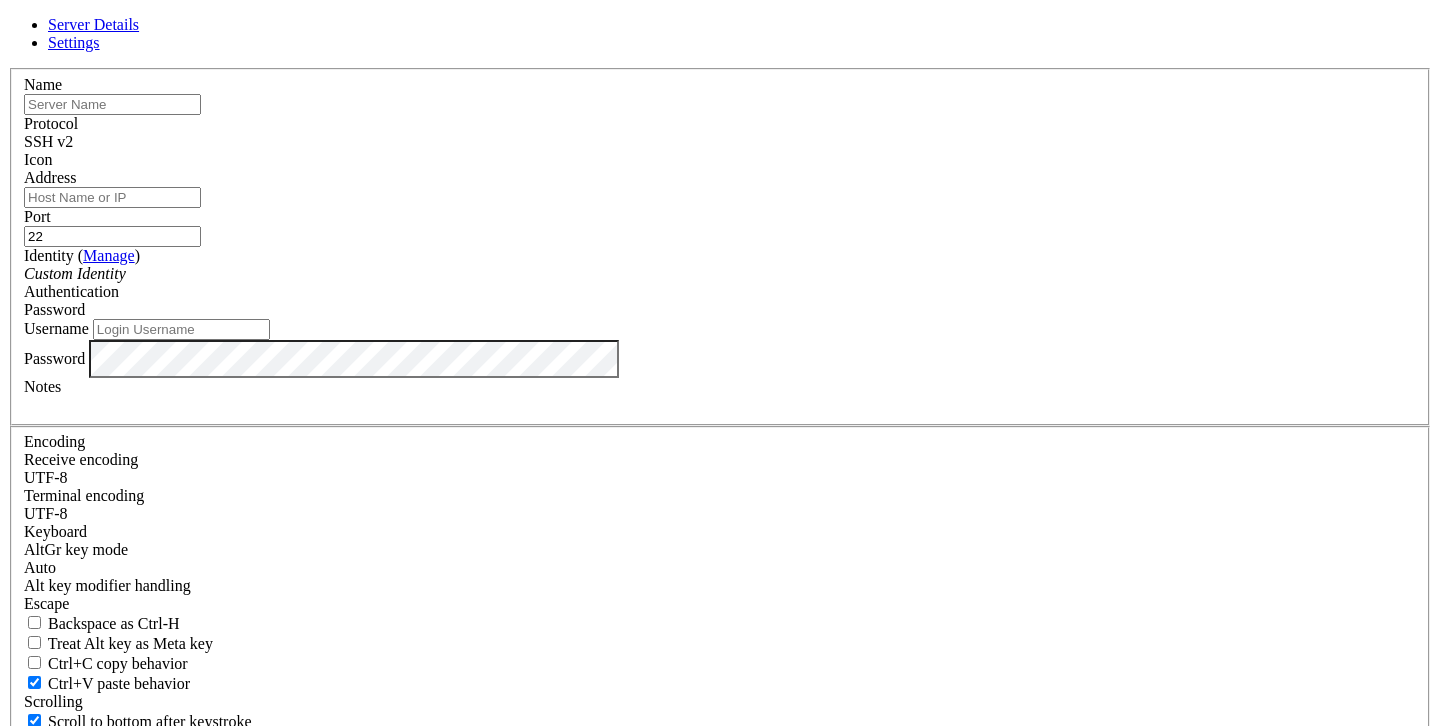 click at bounding box center [112, 104] 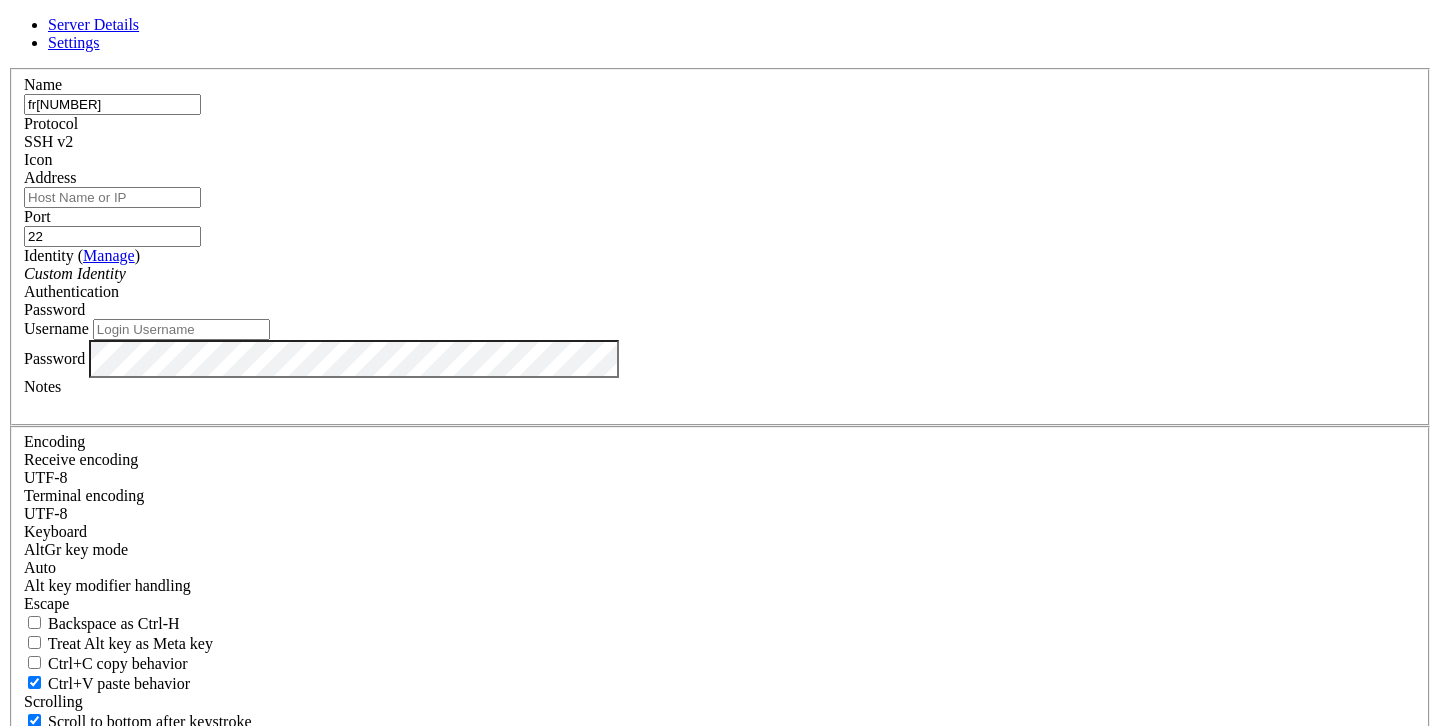 type on "fr[NUMBER]" 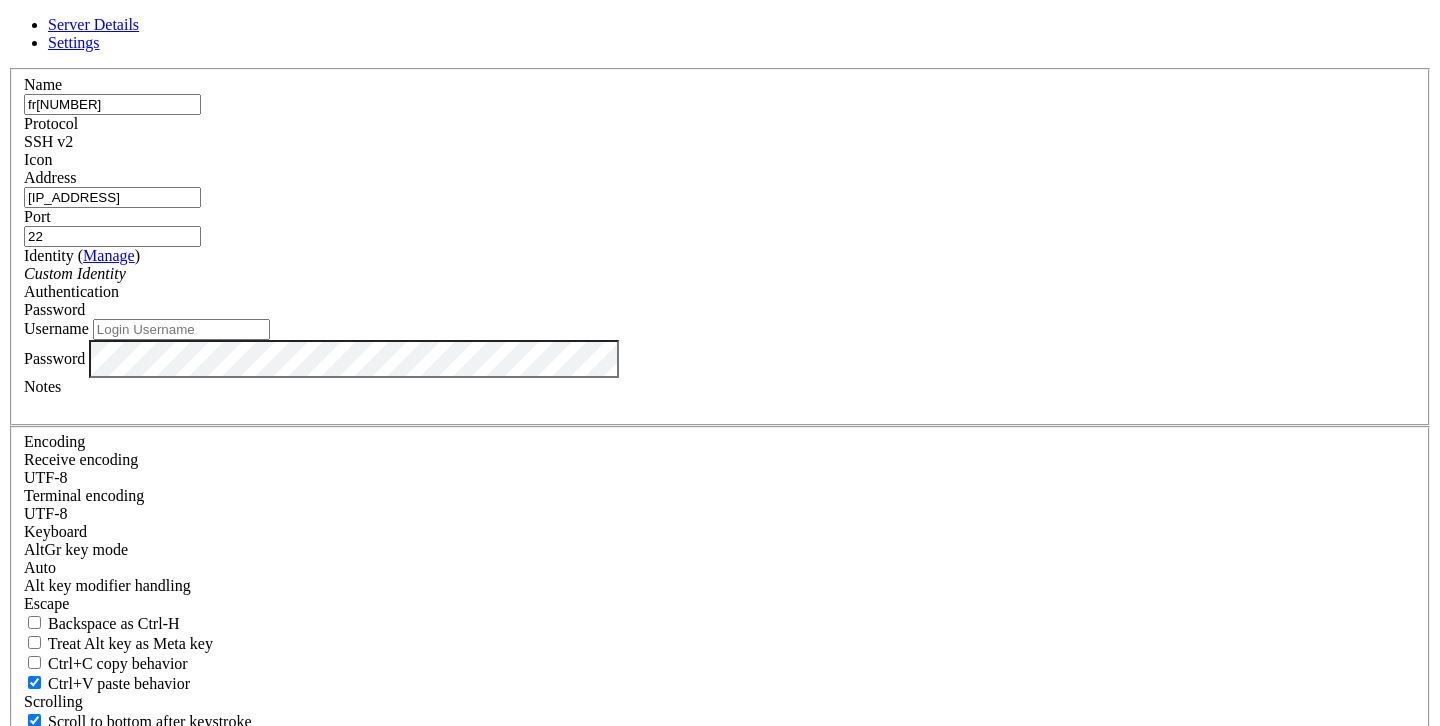 type on "[IP_ADDRESS]" 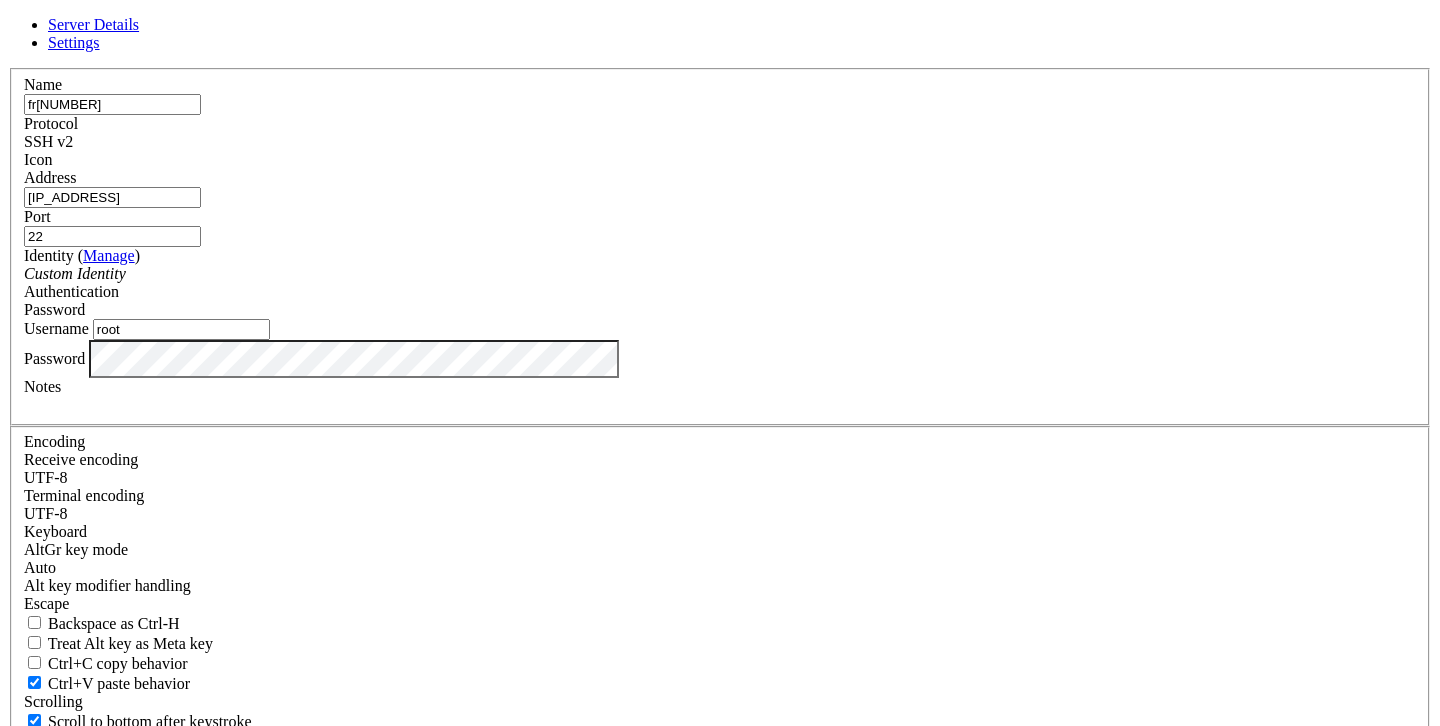 type on "root" 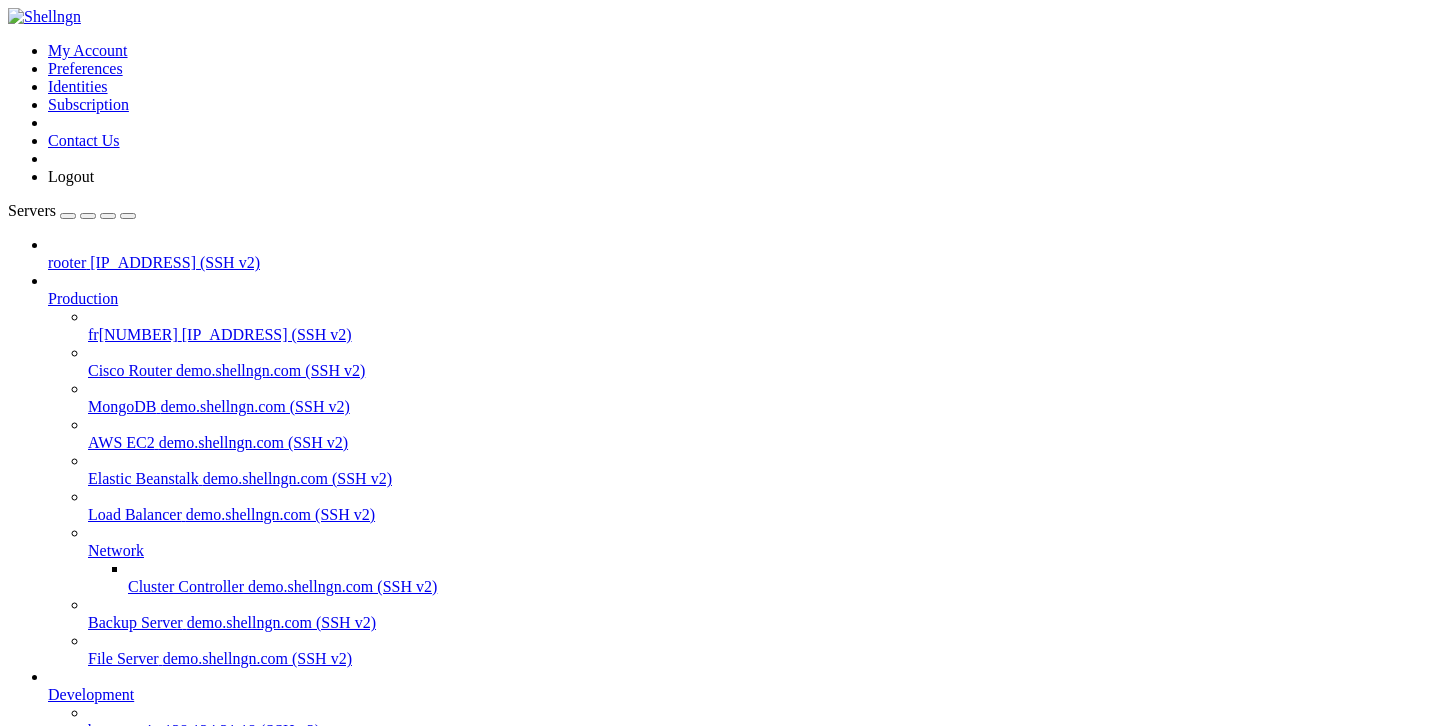 click on "[IP_ADDRESS] (SSH v2)" at bounding box center [267, 334] 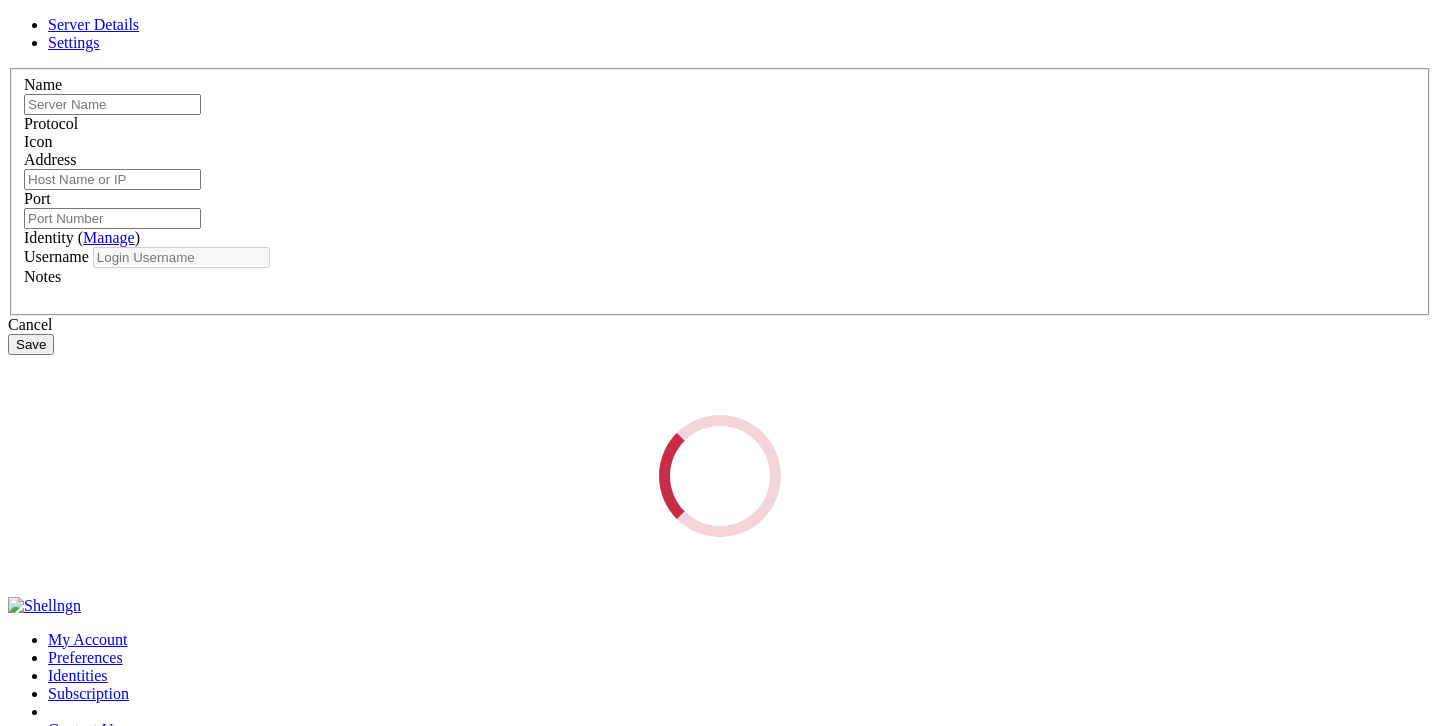 type on "fr[NUMBER]" 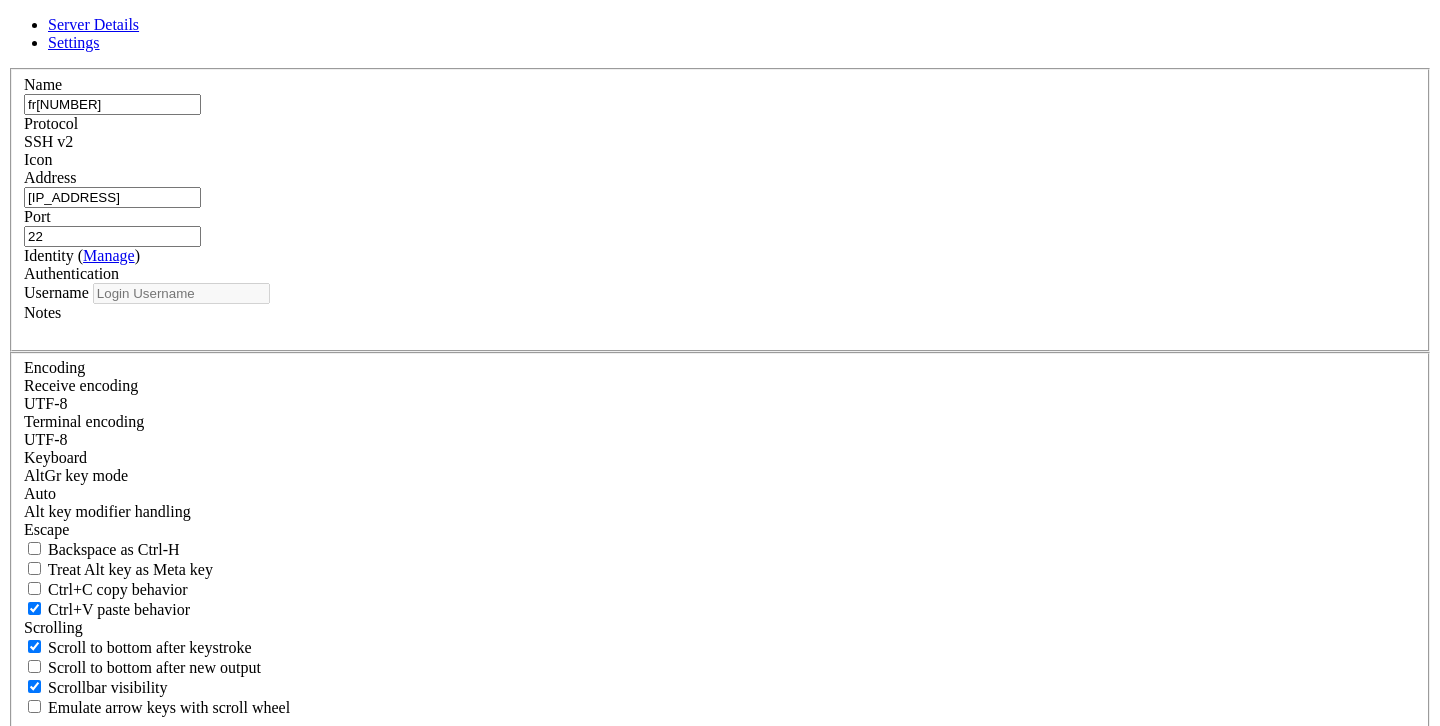 type on "root" 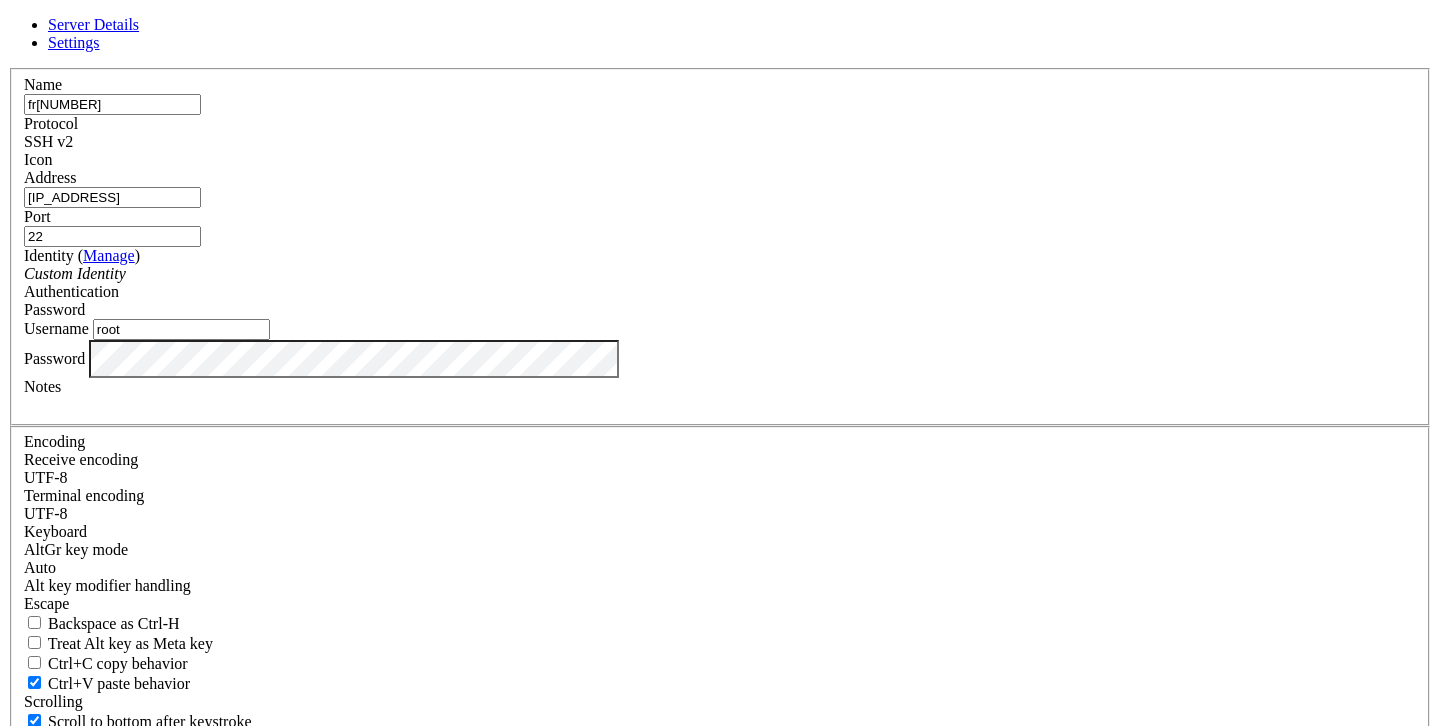 click on "[IP_ADDRESS]" at bounding box center [112, 197] 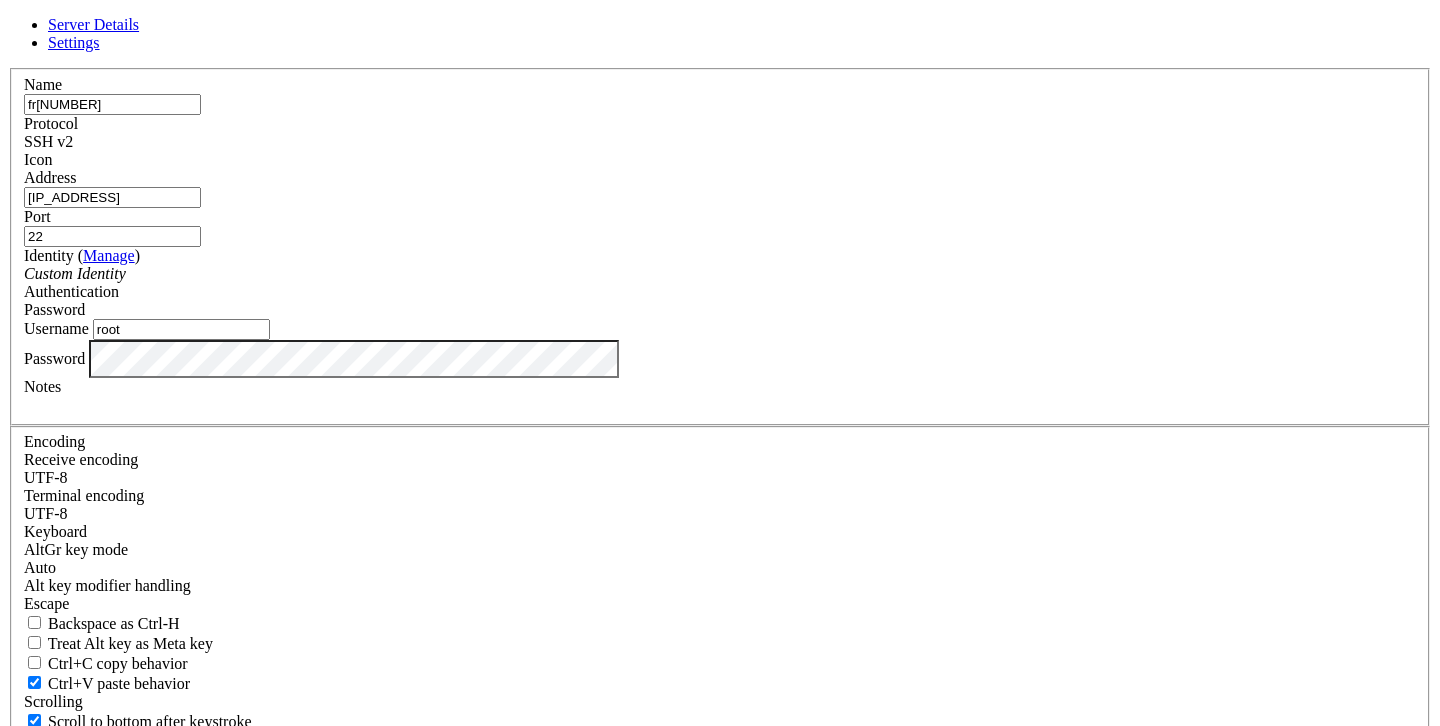 type on "[IP_ADDRESS]" 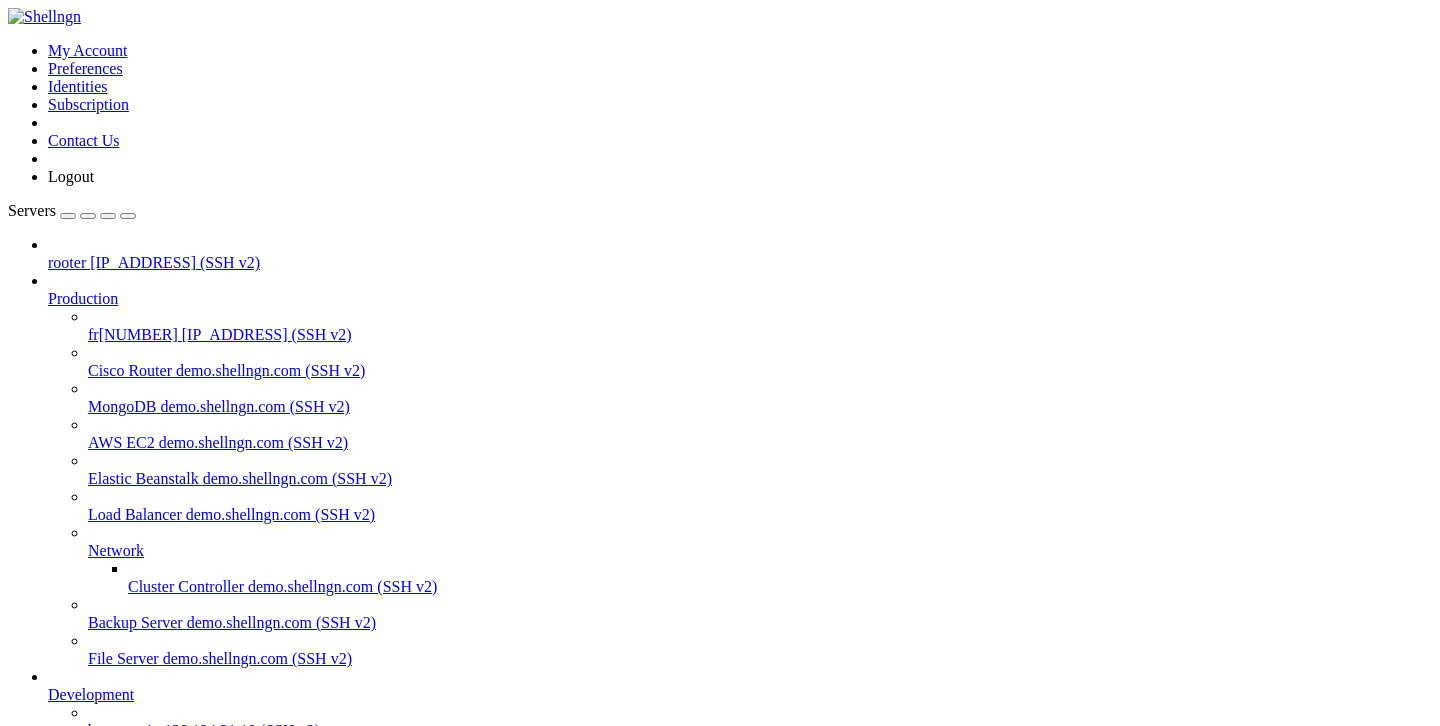 click on "" at bounding box center (740, 853) 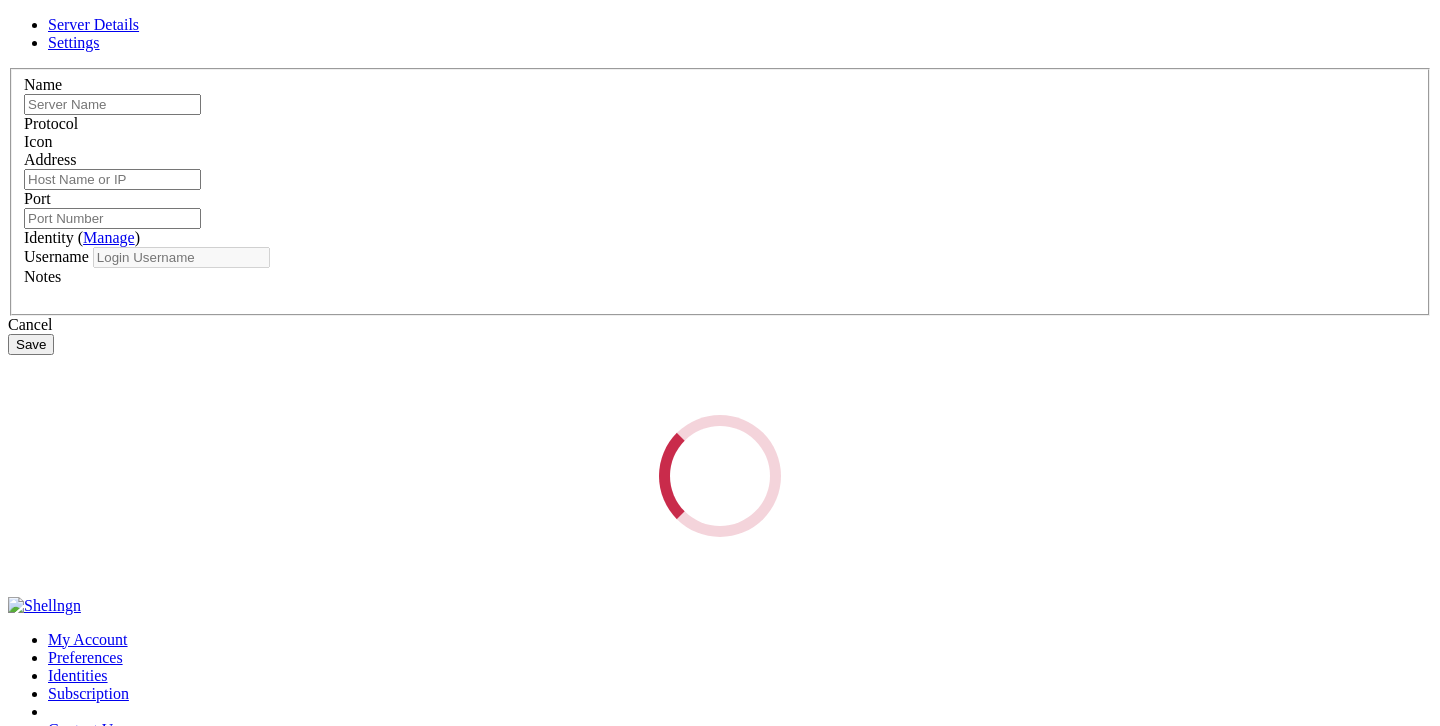 type on "fr[NUMBER]" 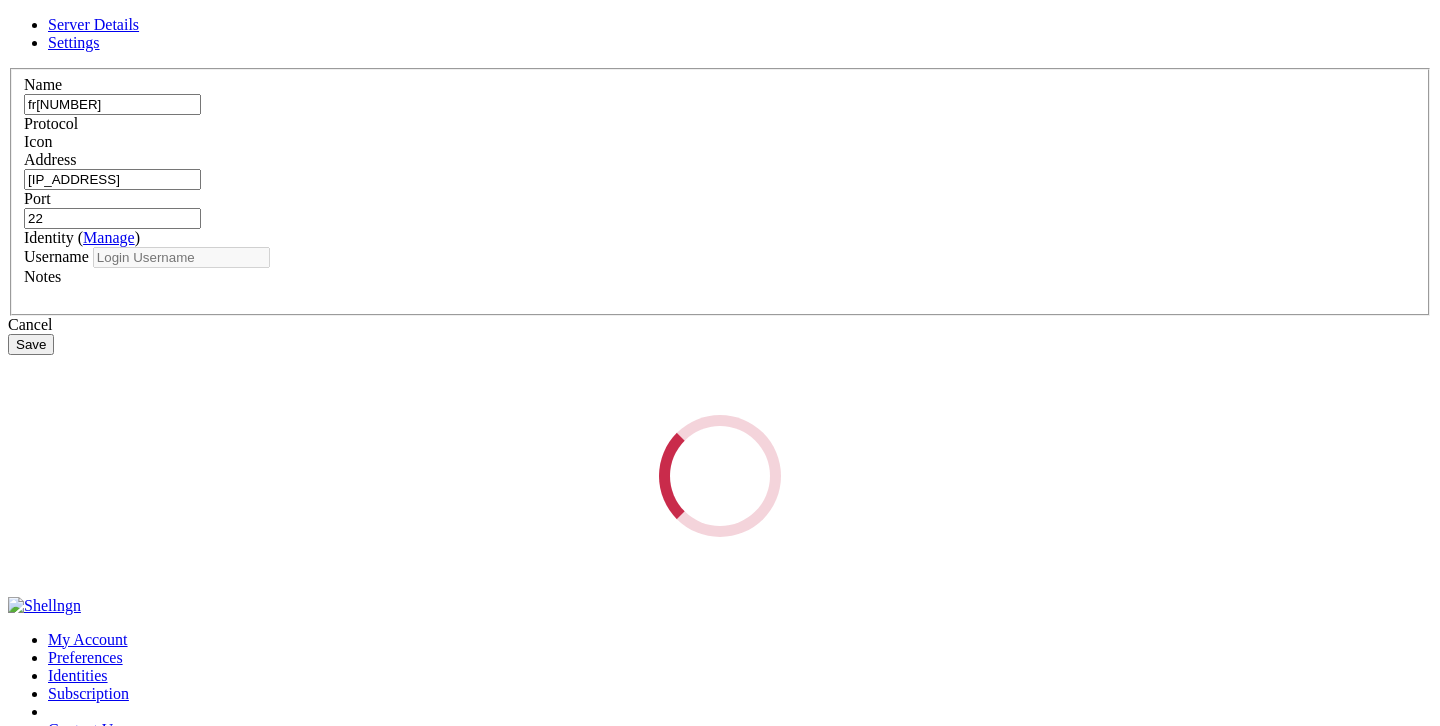 type on "root" 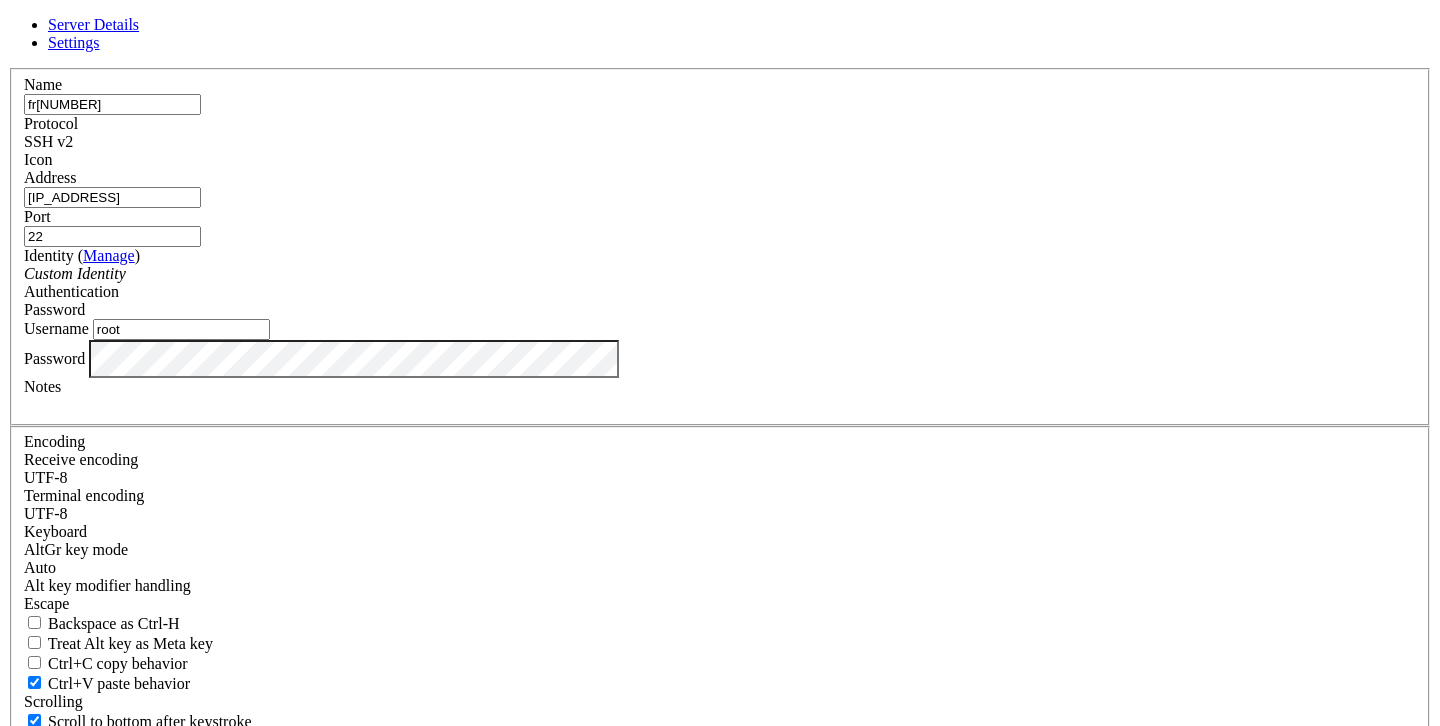 click on "fr[NUMBER]" at bounding box center (112, 104) 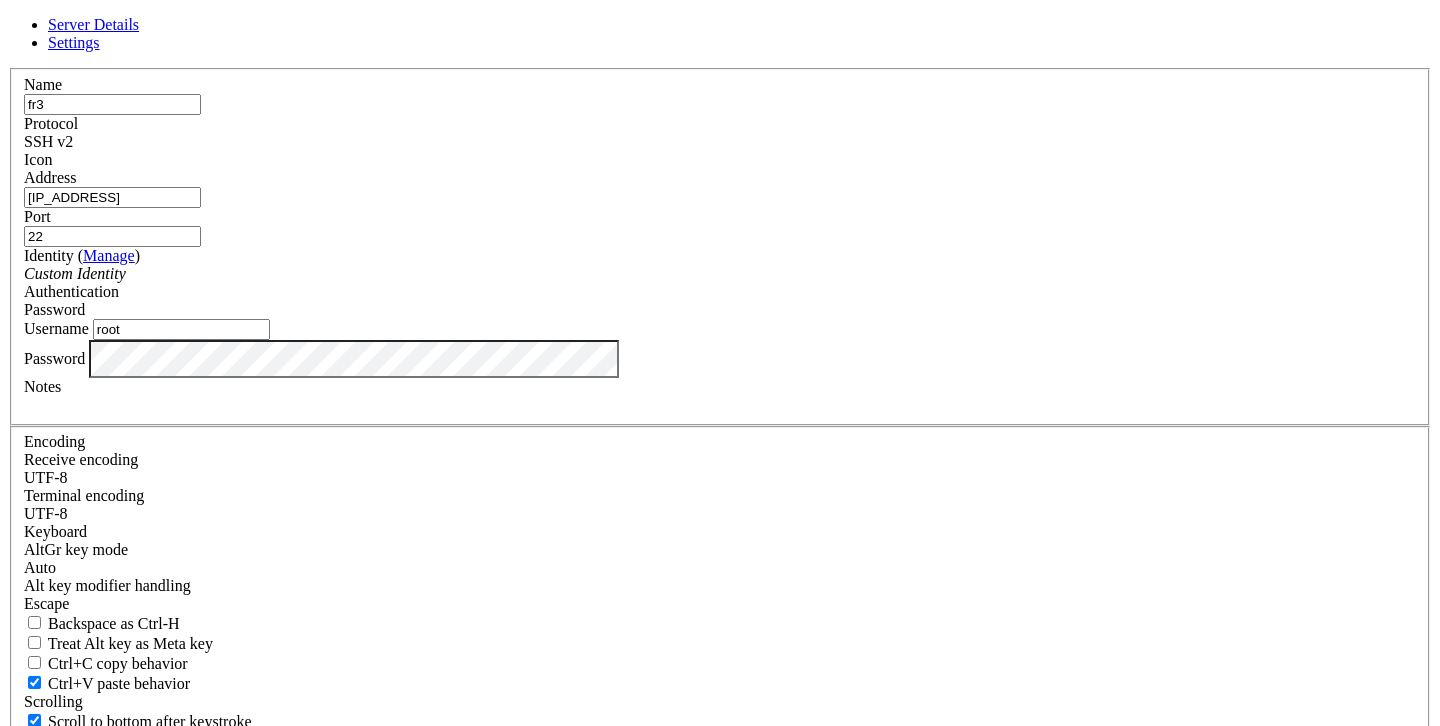 type on "fr3" 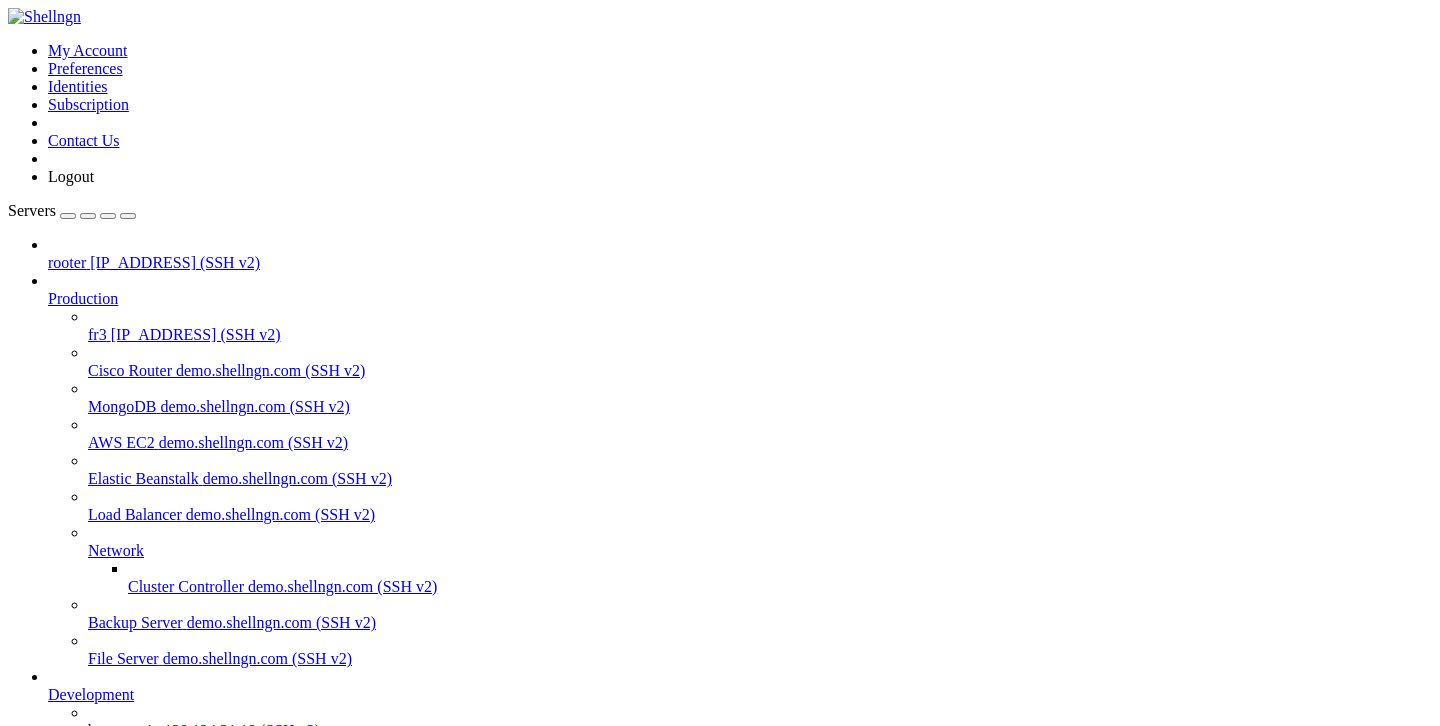 click on "[IP_ADDRESS] (SSH v2)" at bounding box center (196, 334) 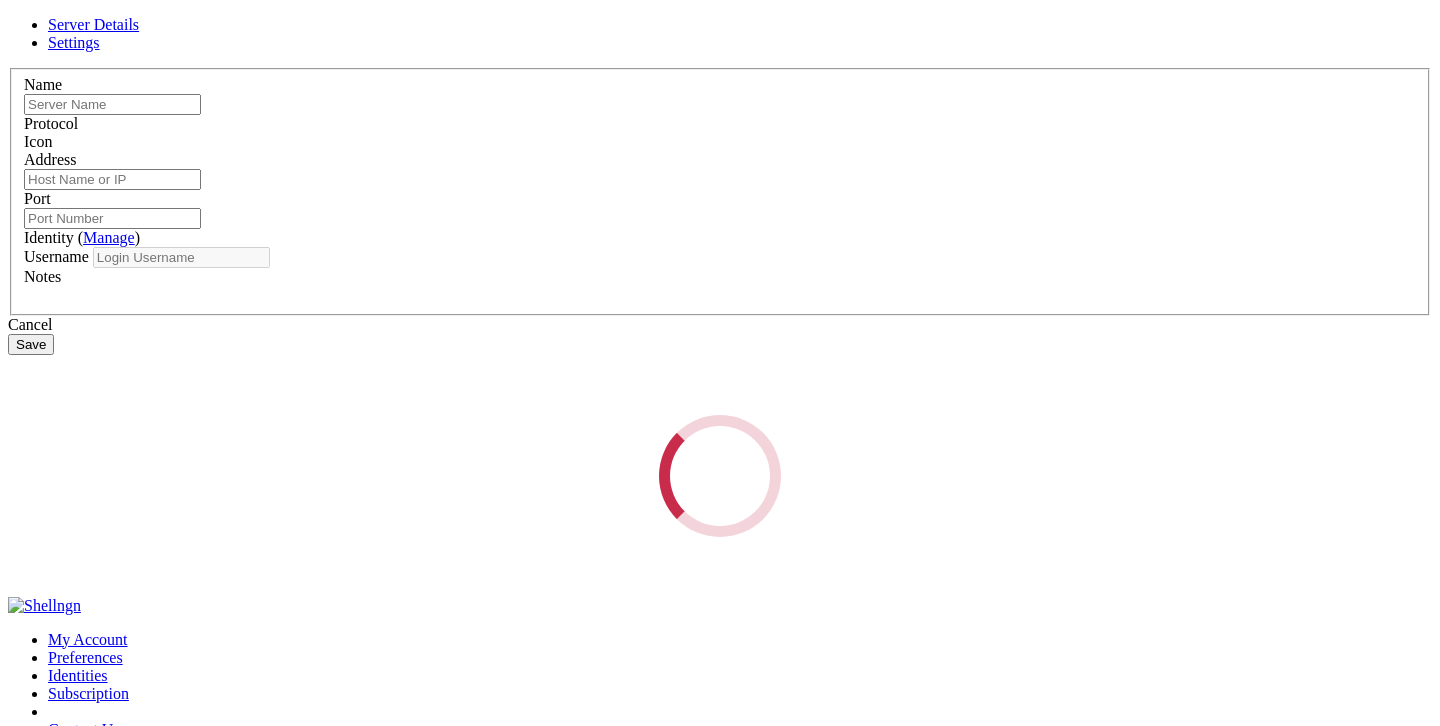 type on "fr3" 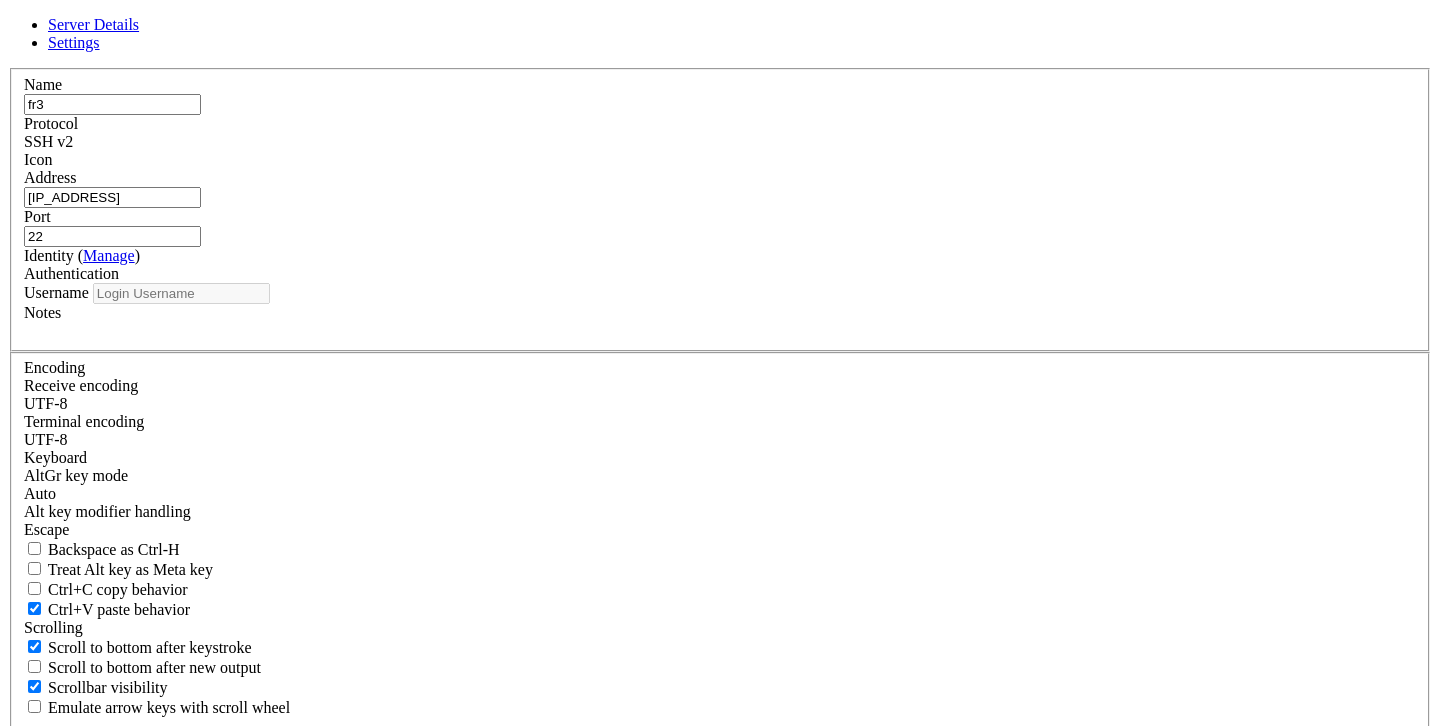 type on "root" 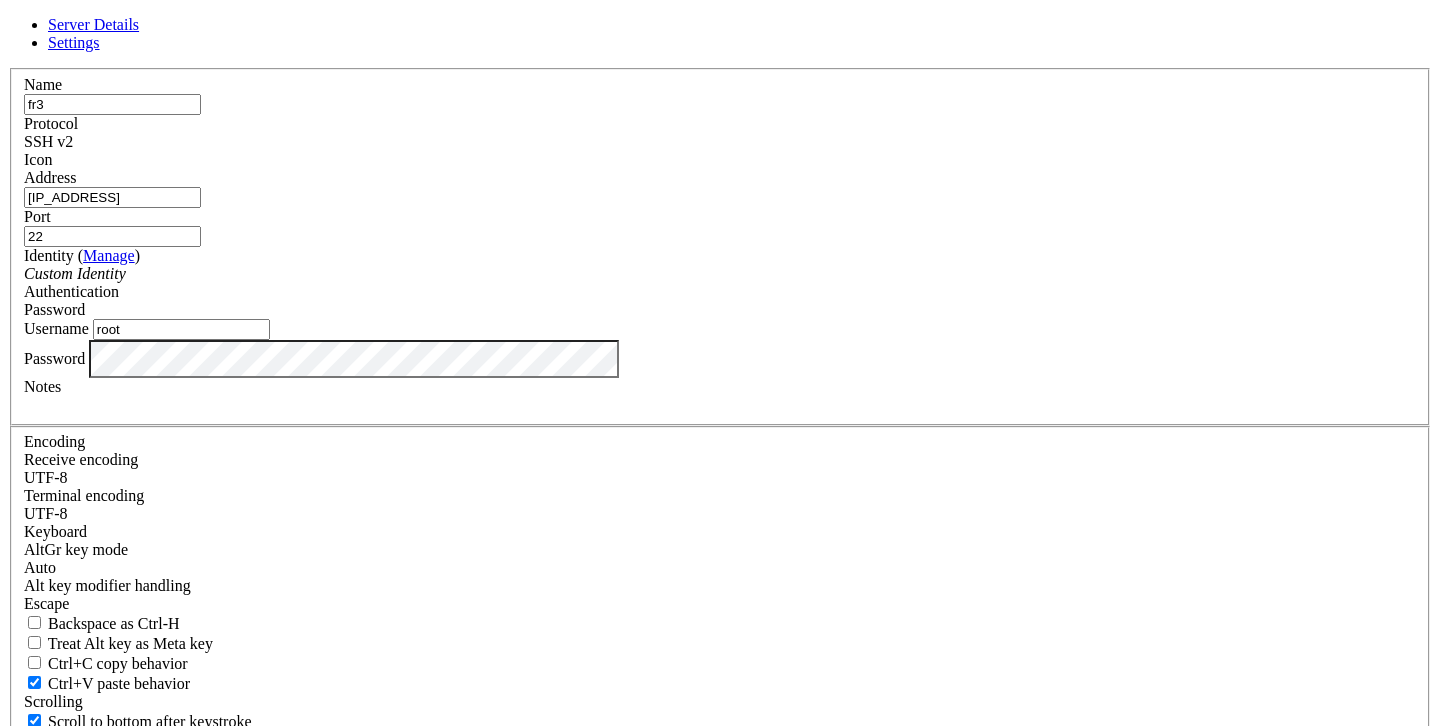 click on "fr3" at bounding box center [112, 104] 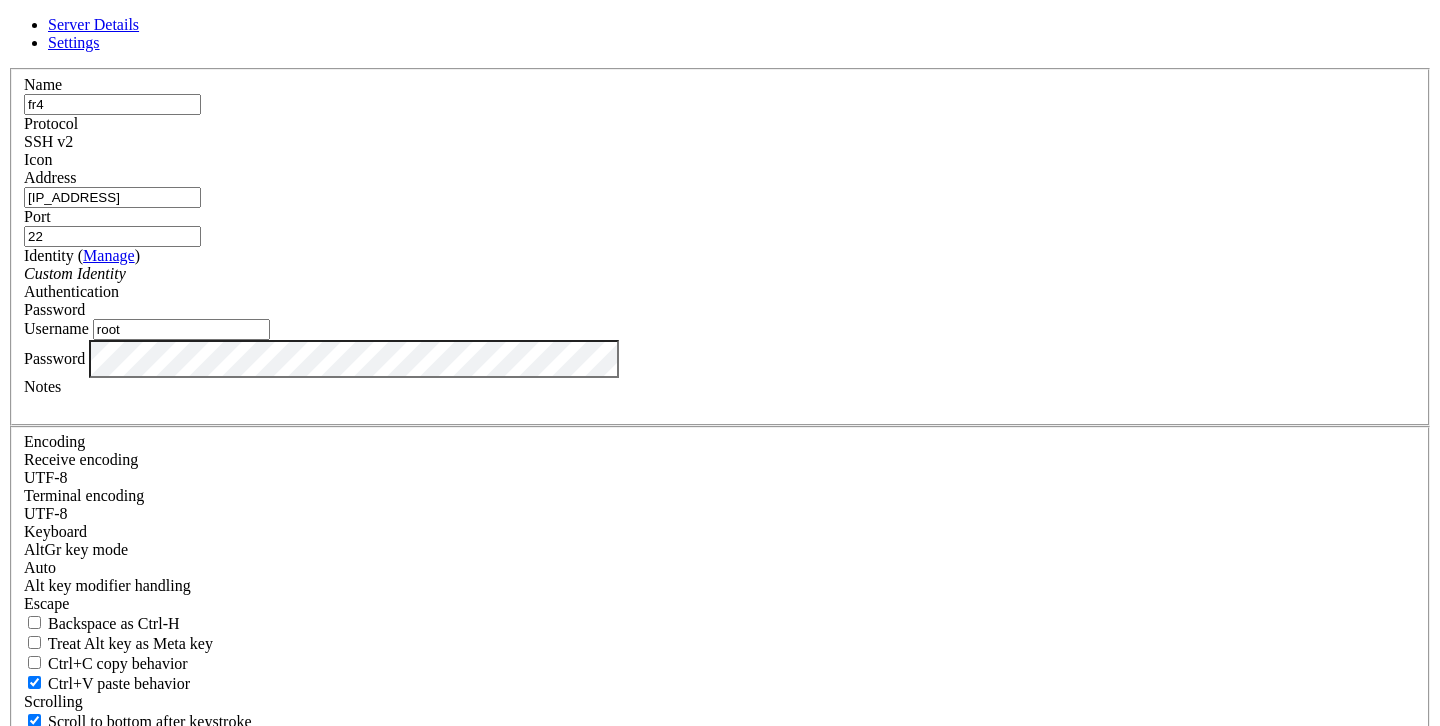 type on "fr4" 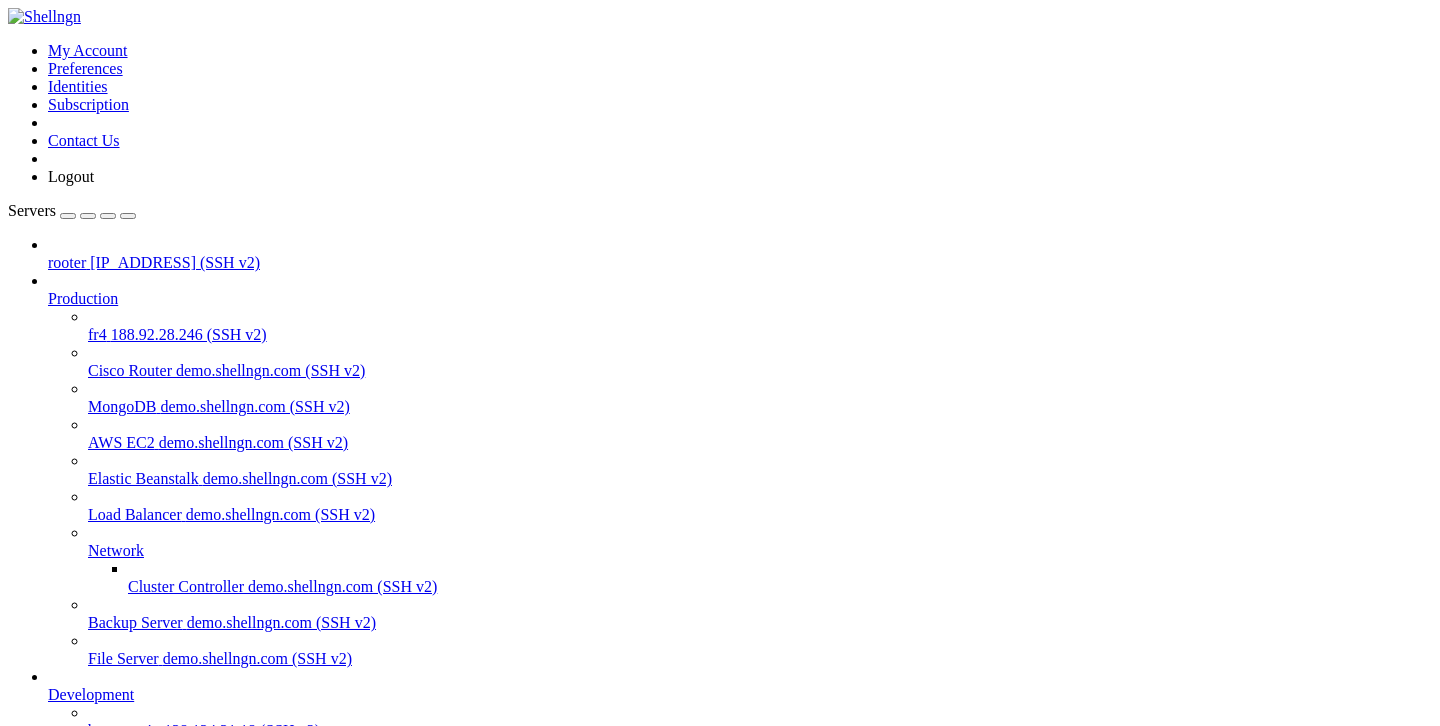 click on "" at bounding box center (740, 853) 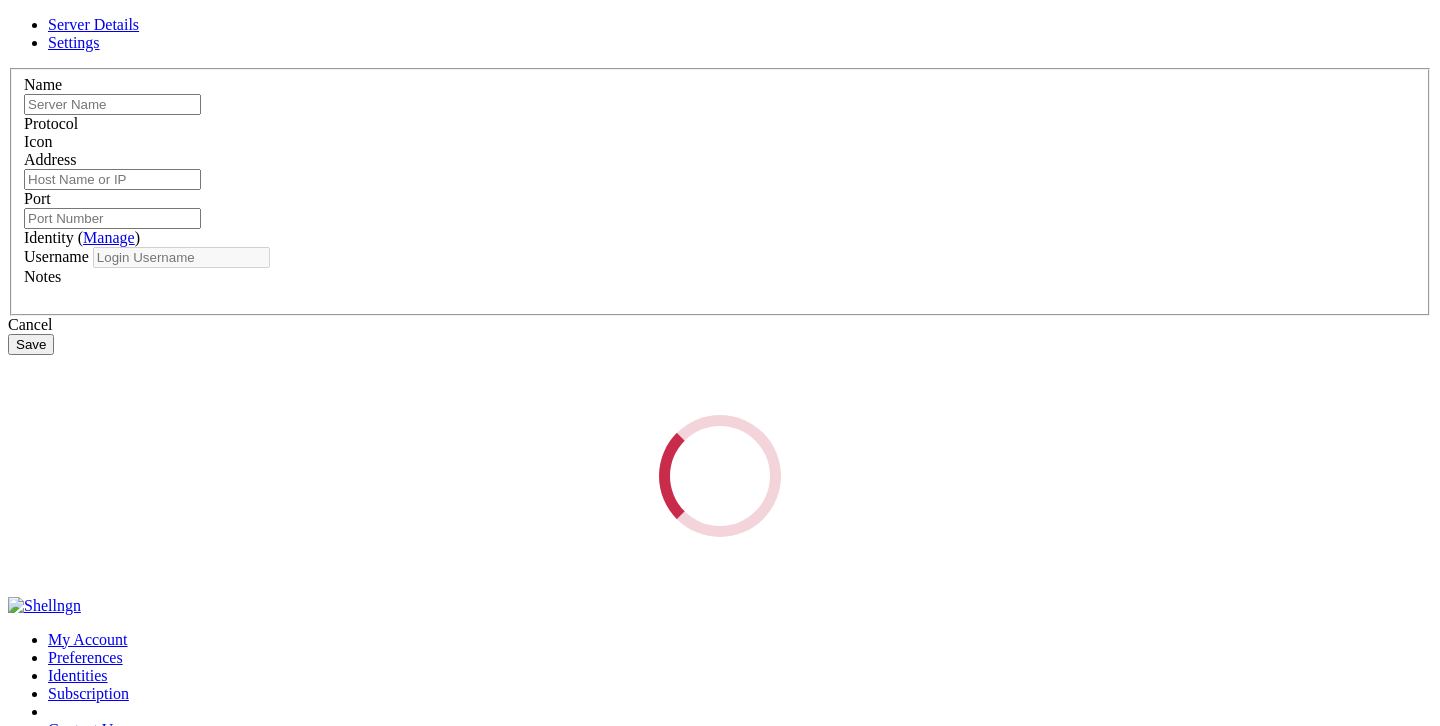 type on "fr4" 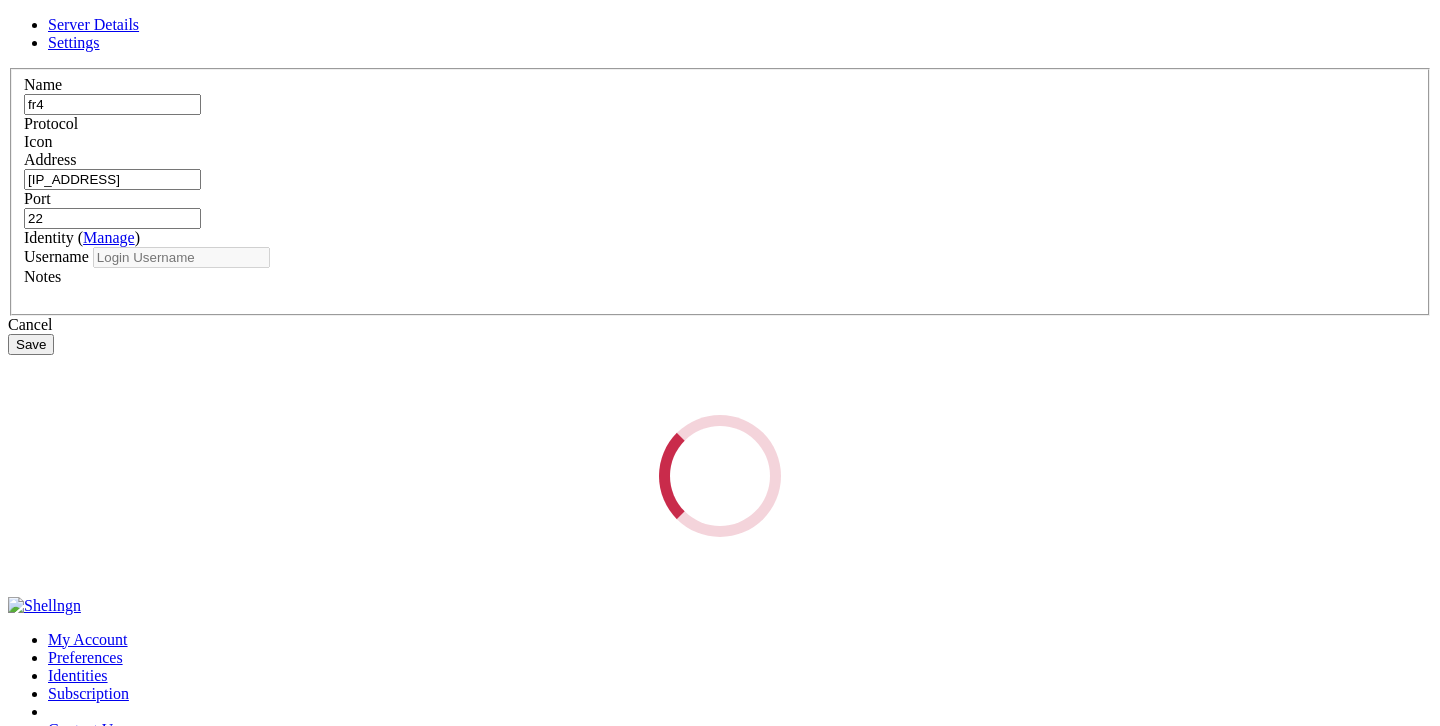 type on "root" 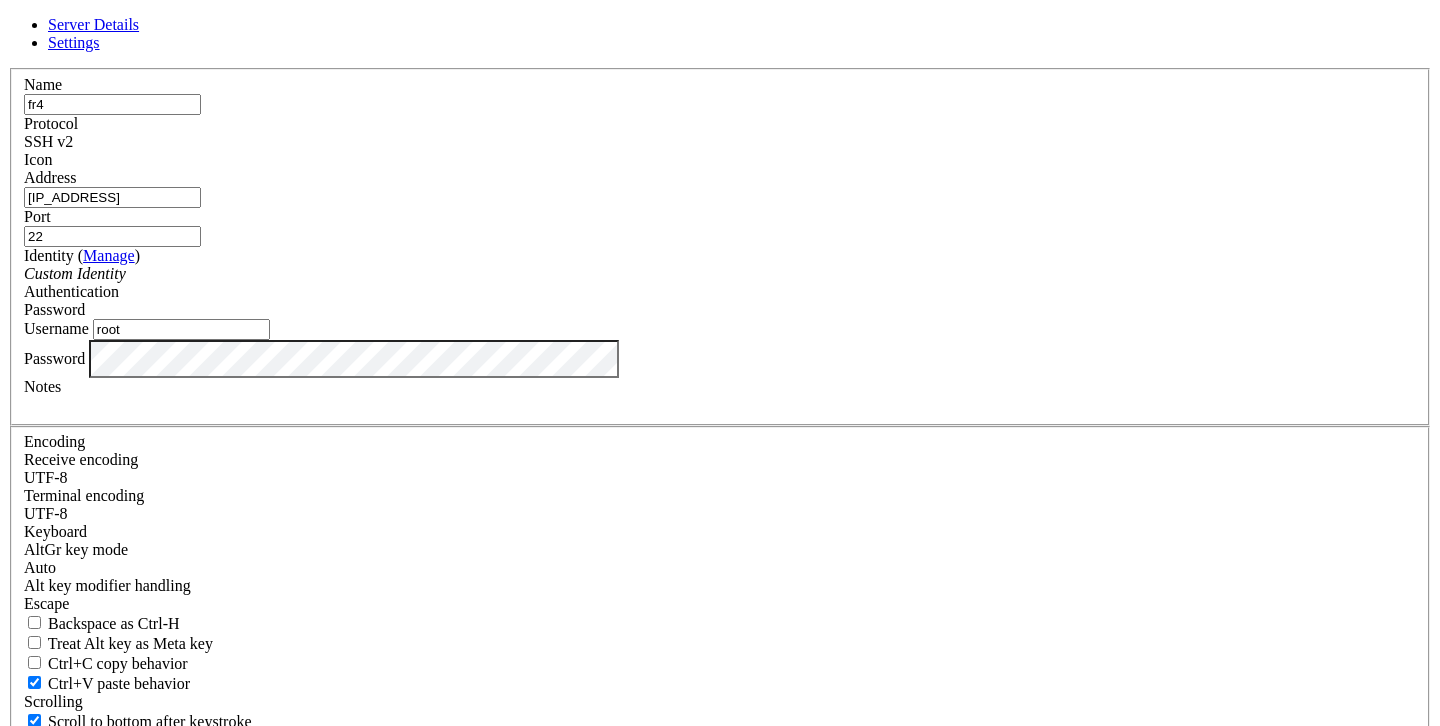 click on "fr4" at bounding box center [112, 104] 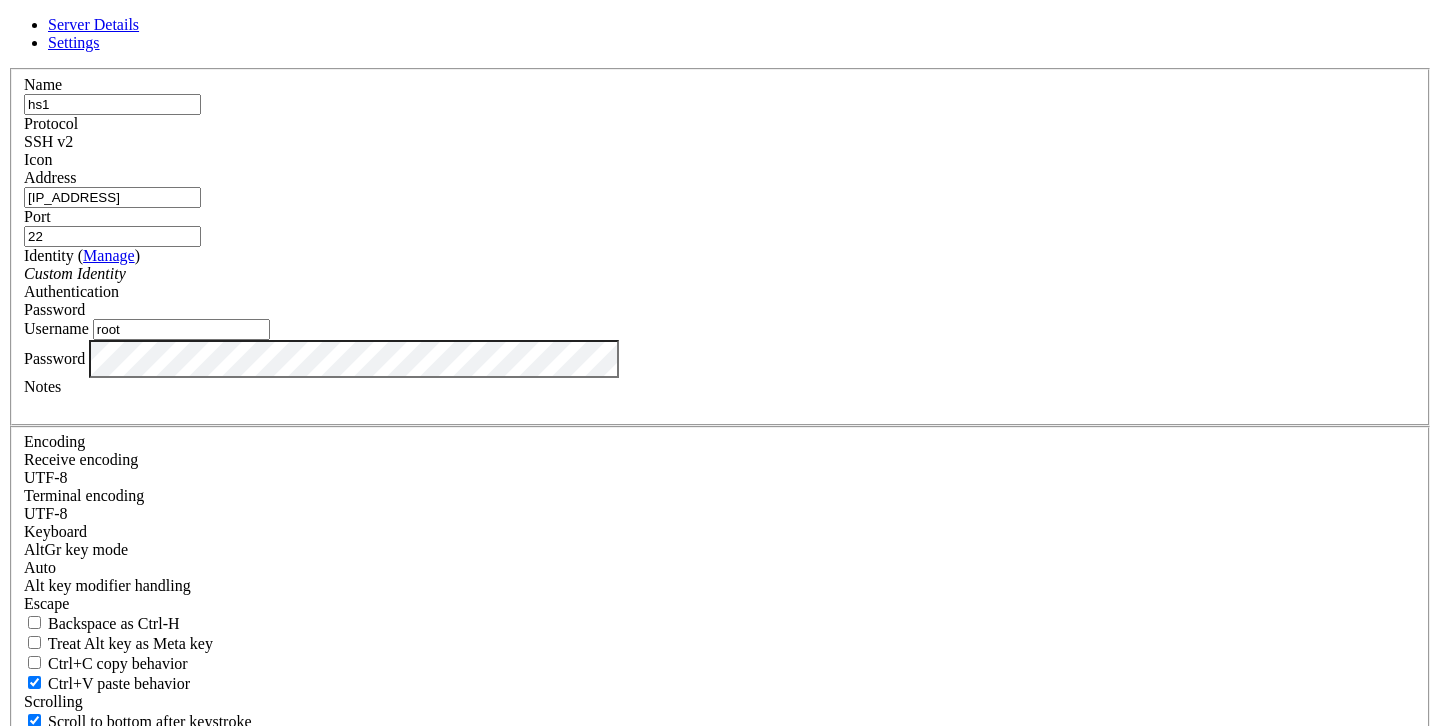 type on "hs1" 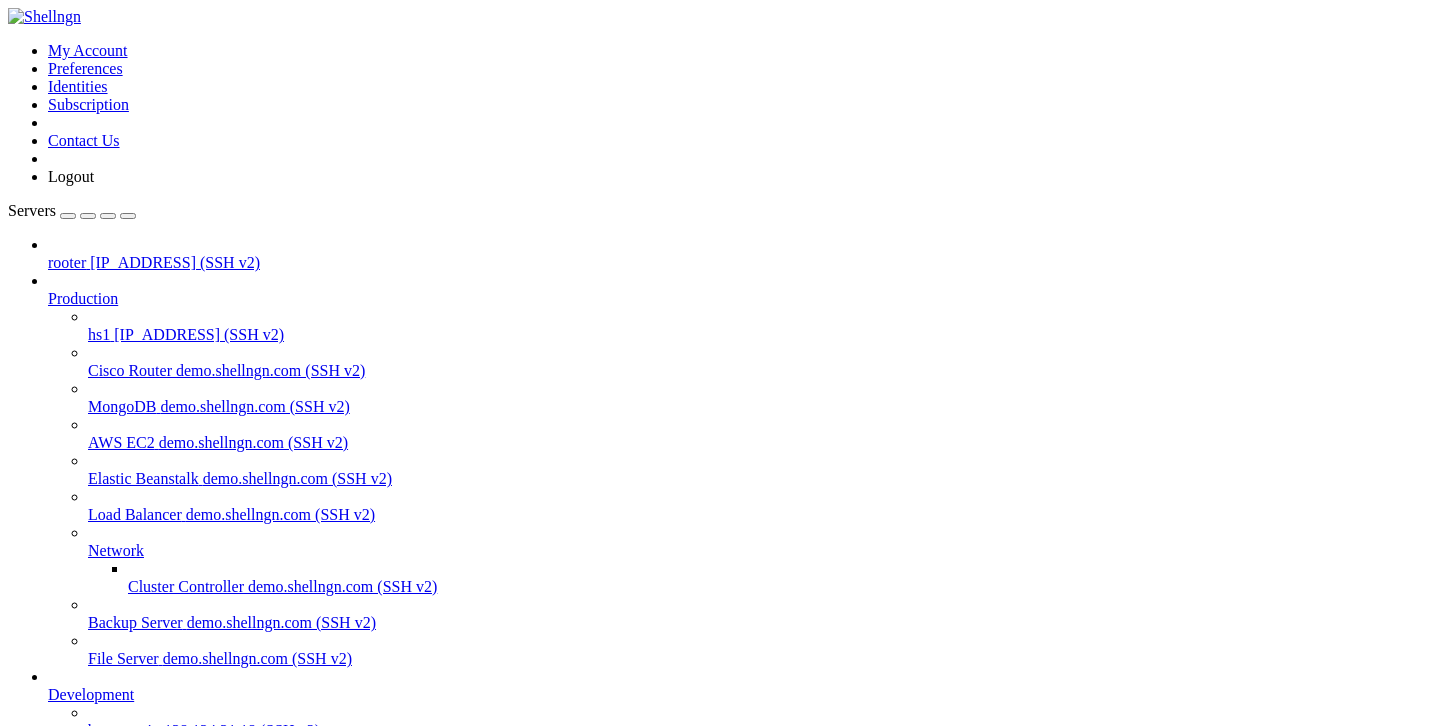 click on "hs1" at bounding box center (99, 334) 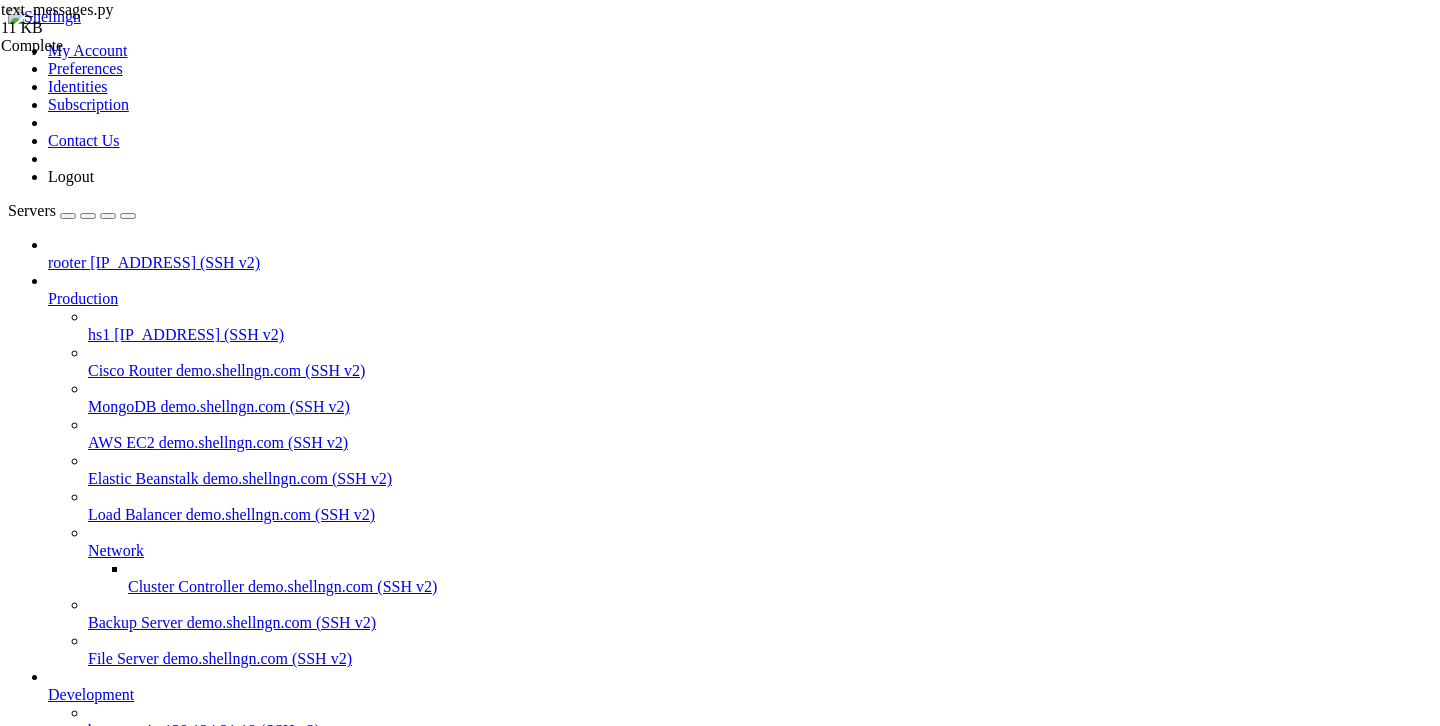 click on "batya-main" at bounding box center [84, 834] 